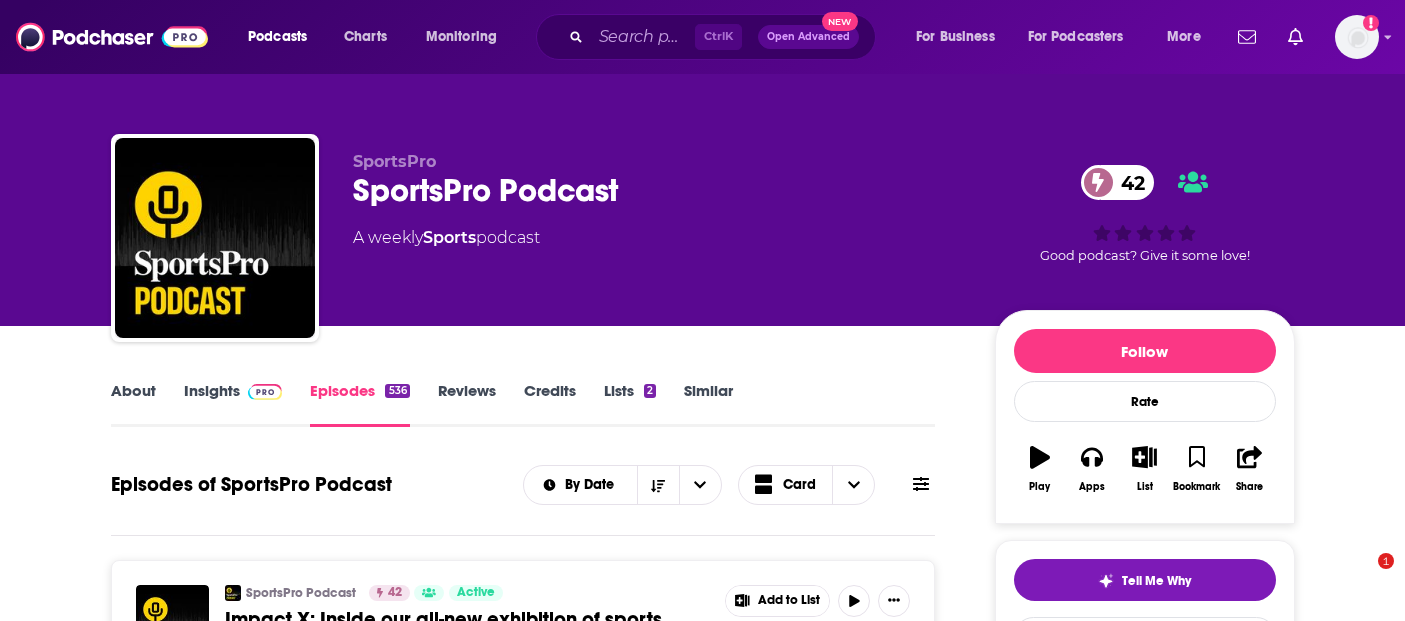 scroll, scrollTop: 222, scrollLeft: 0, axis: vertical 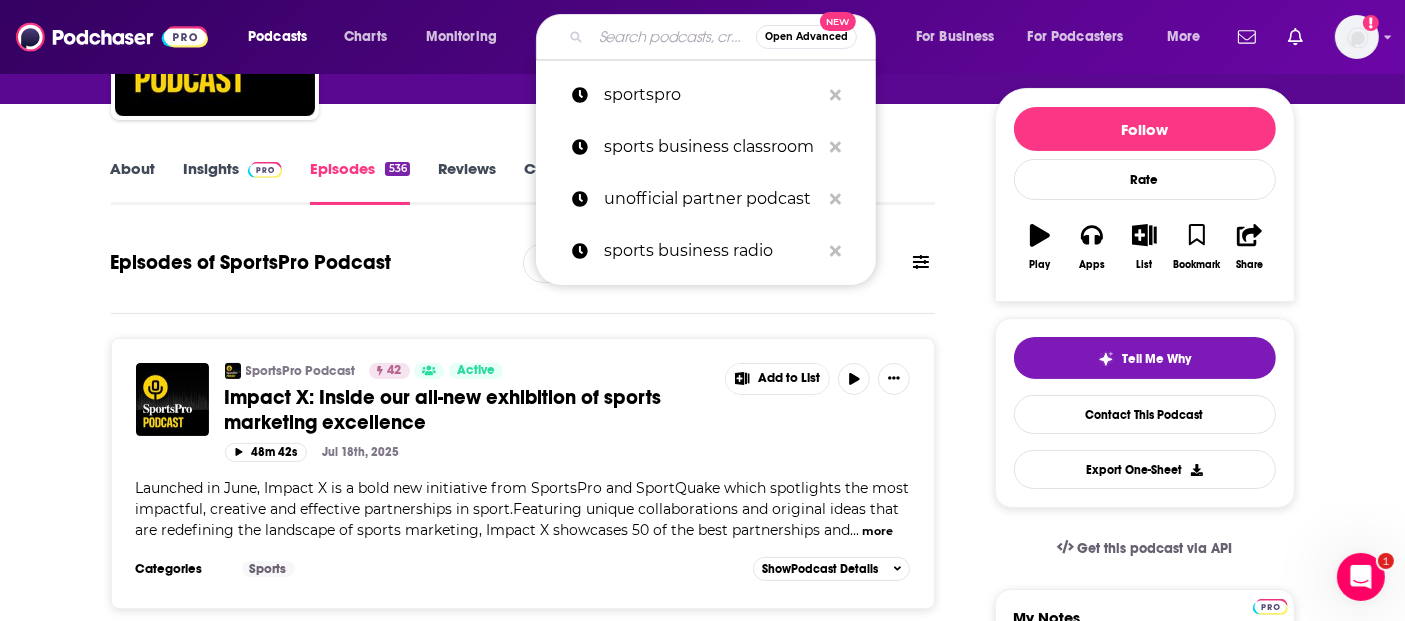 click at bounding box center (673, 37) 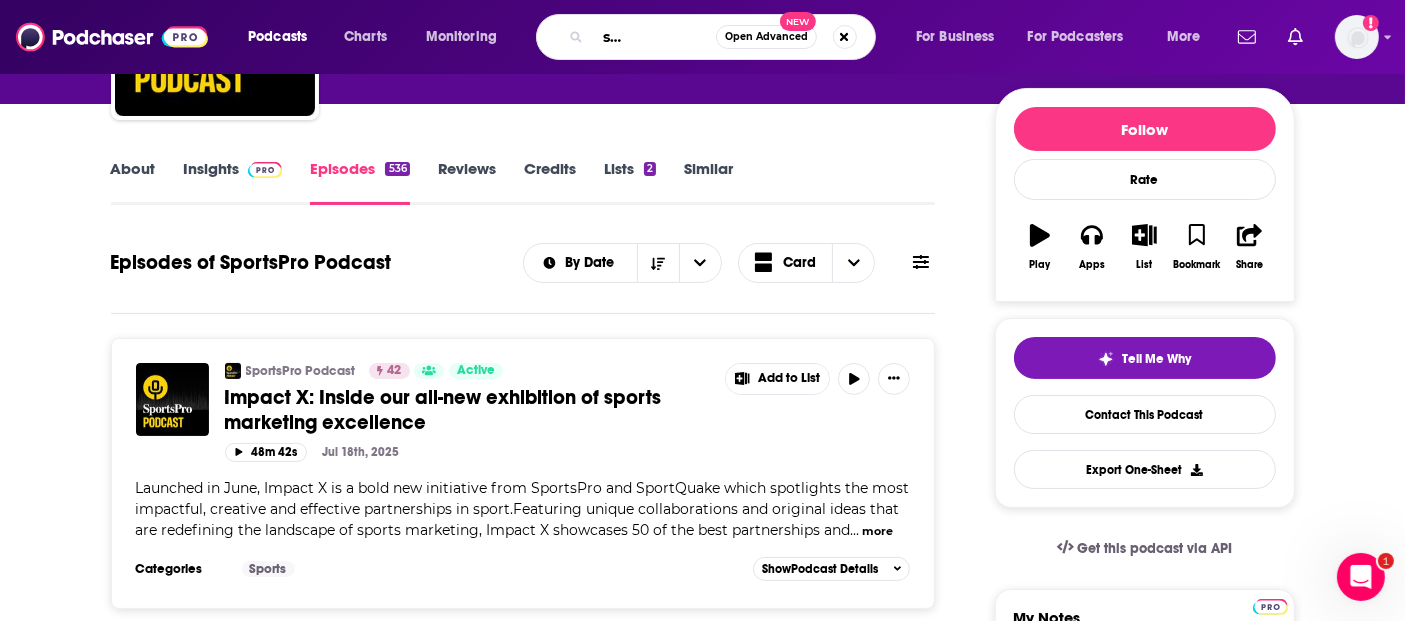 type on "navigating sports business" 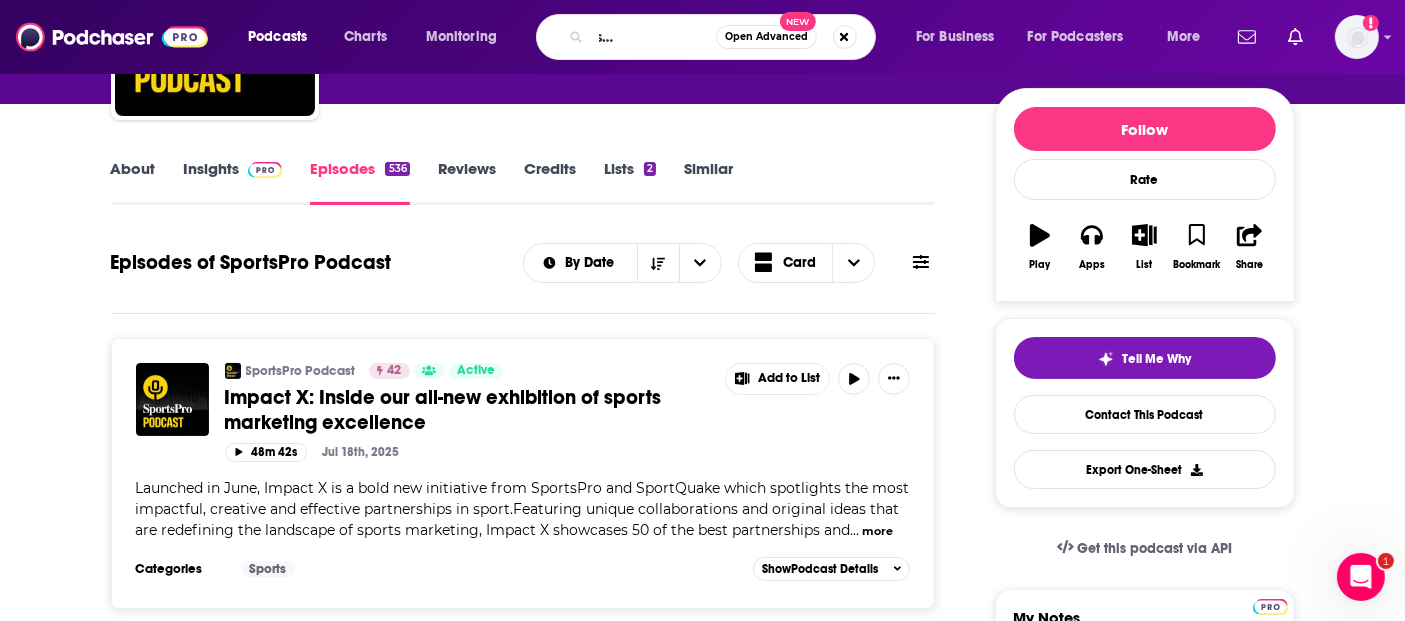scroll, scrollTop: 0, scrollLeft: 0, axis: both 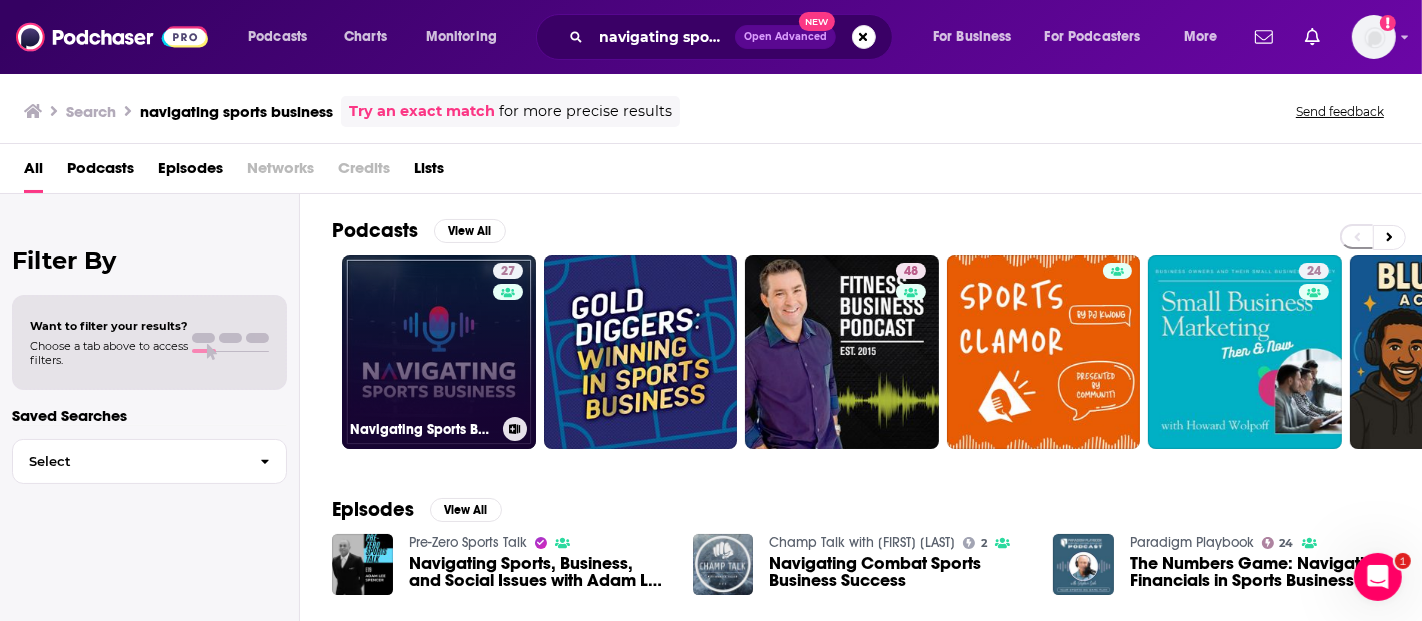 click on "27 Navigating Sports Business" at bounding box center [439, 352] 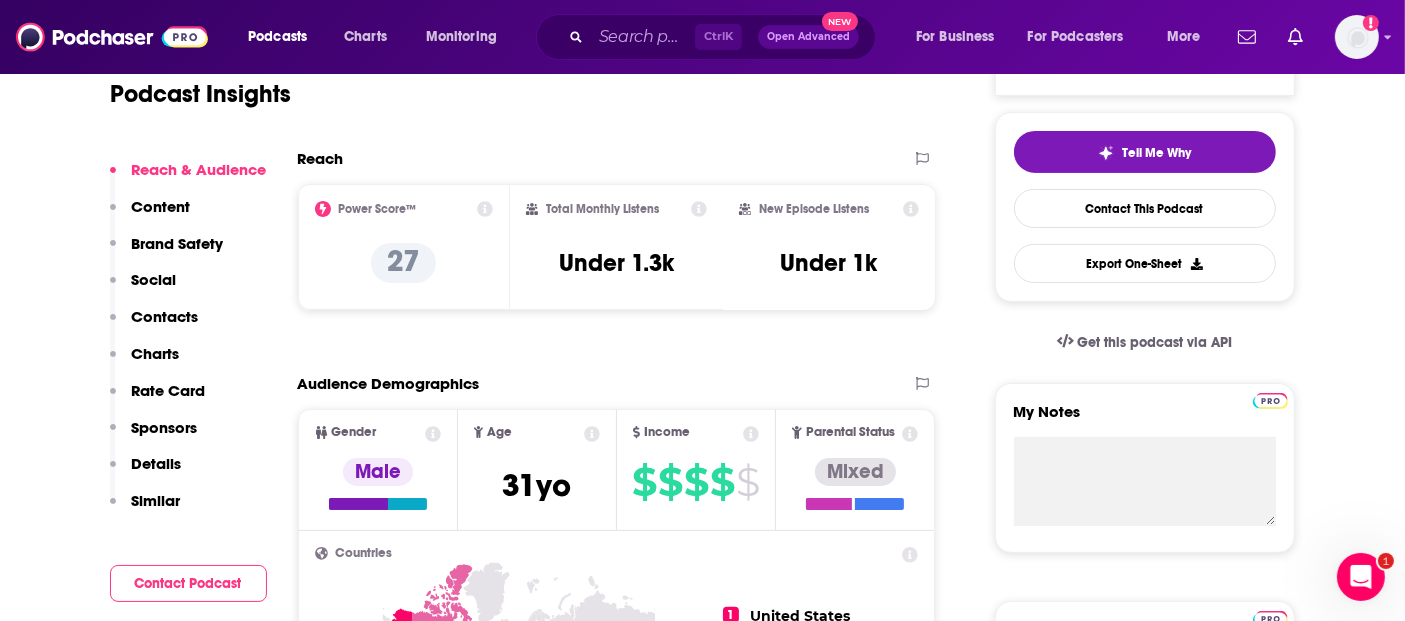 scroll, scrollTop: 444, scrollLeft: 0, axis: vertical 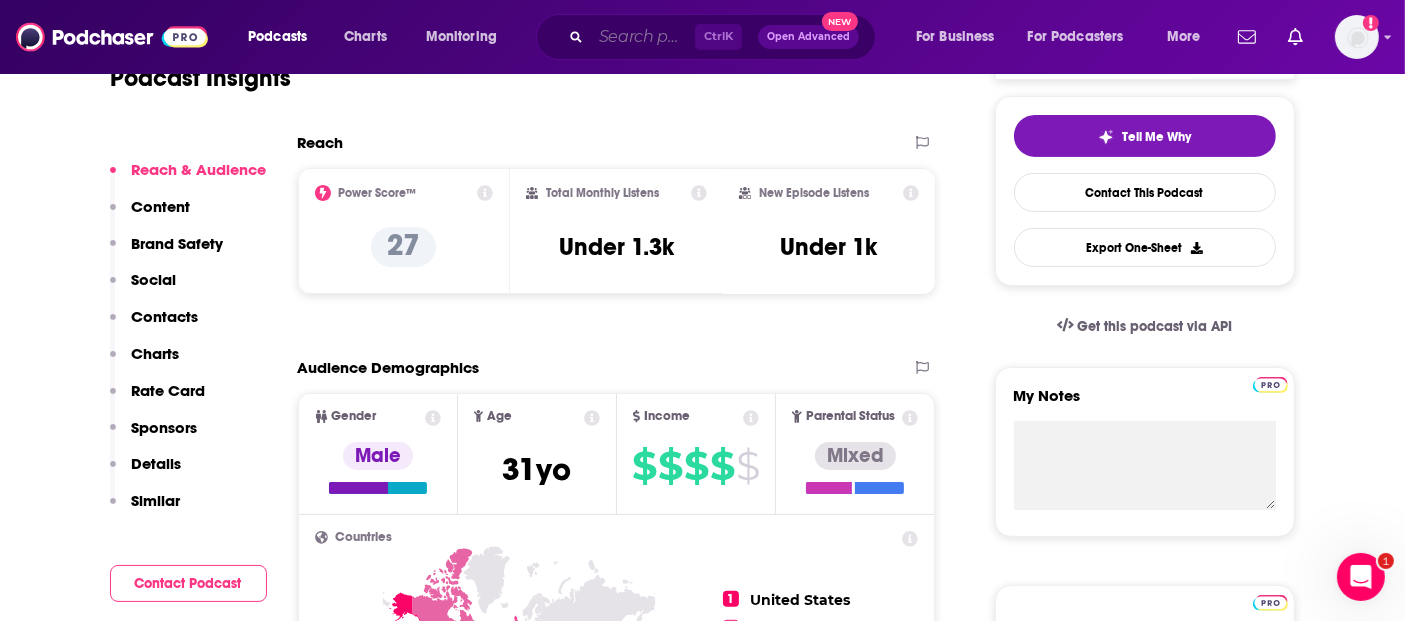 click at bounding box center [643, 37] 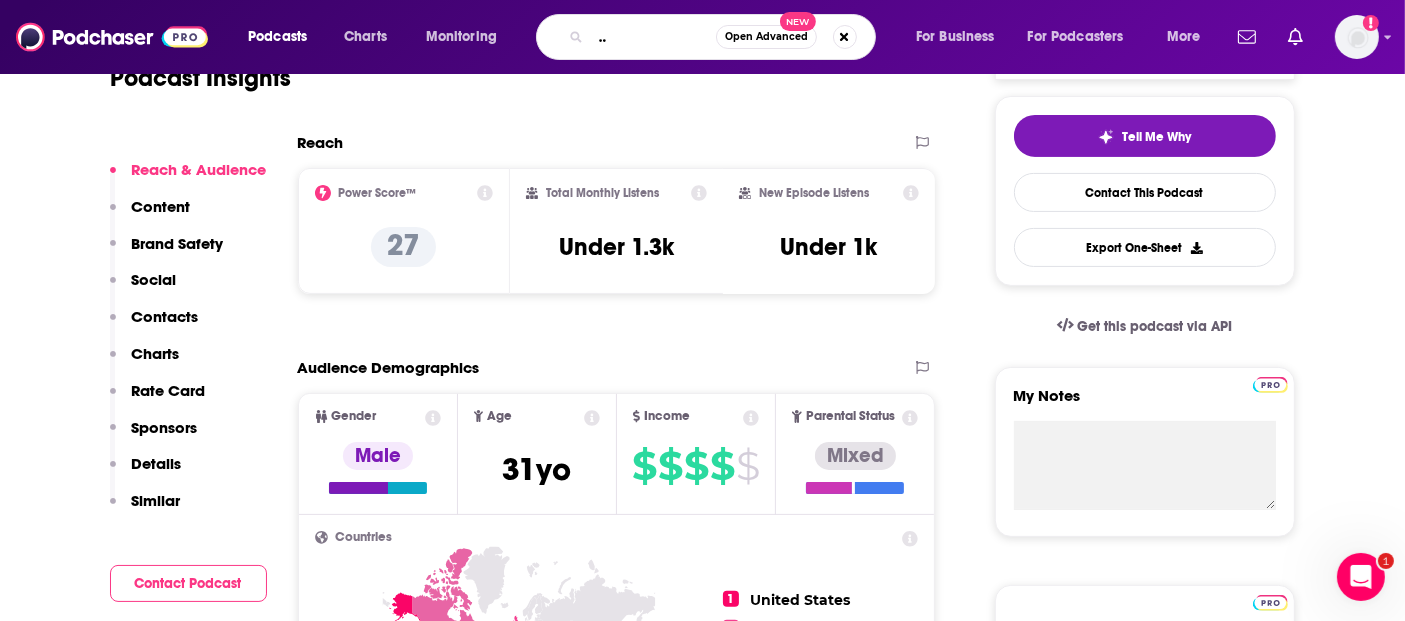 type on "sports business conversations" 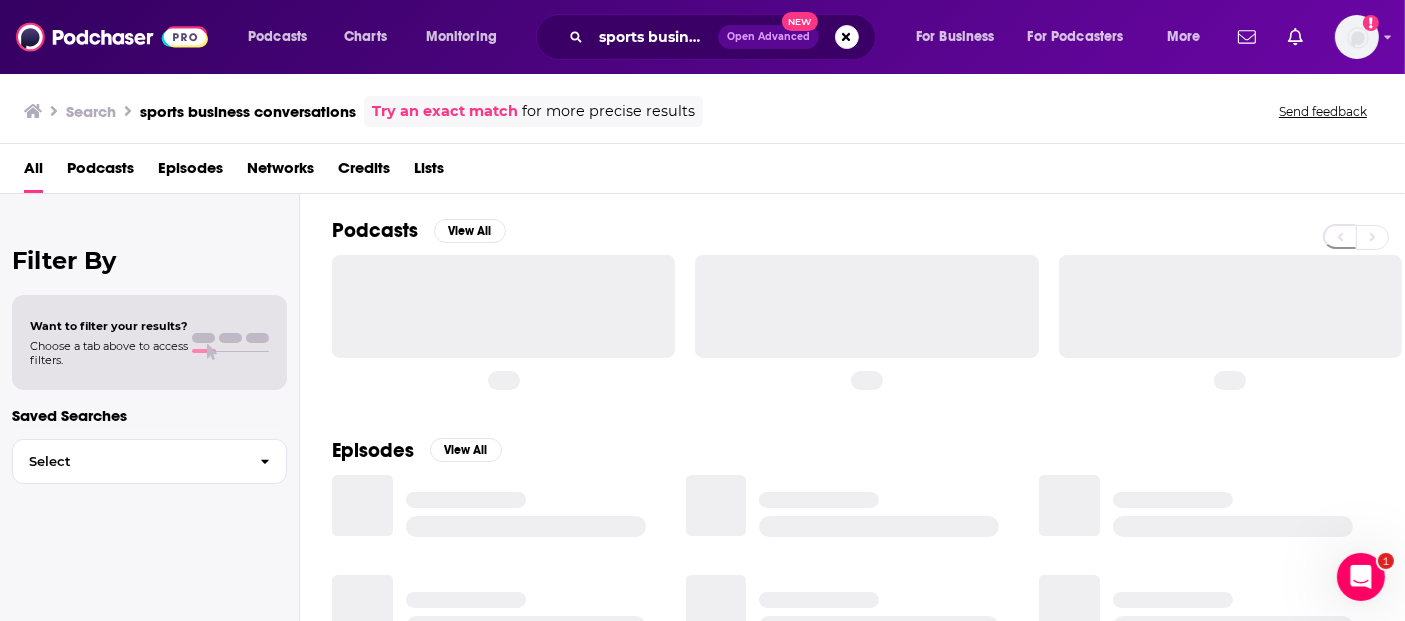 scroll, scrollTop: 0, scrollLeft: 0, axis: both 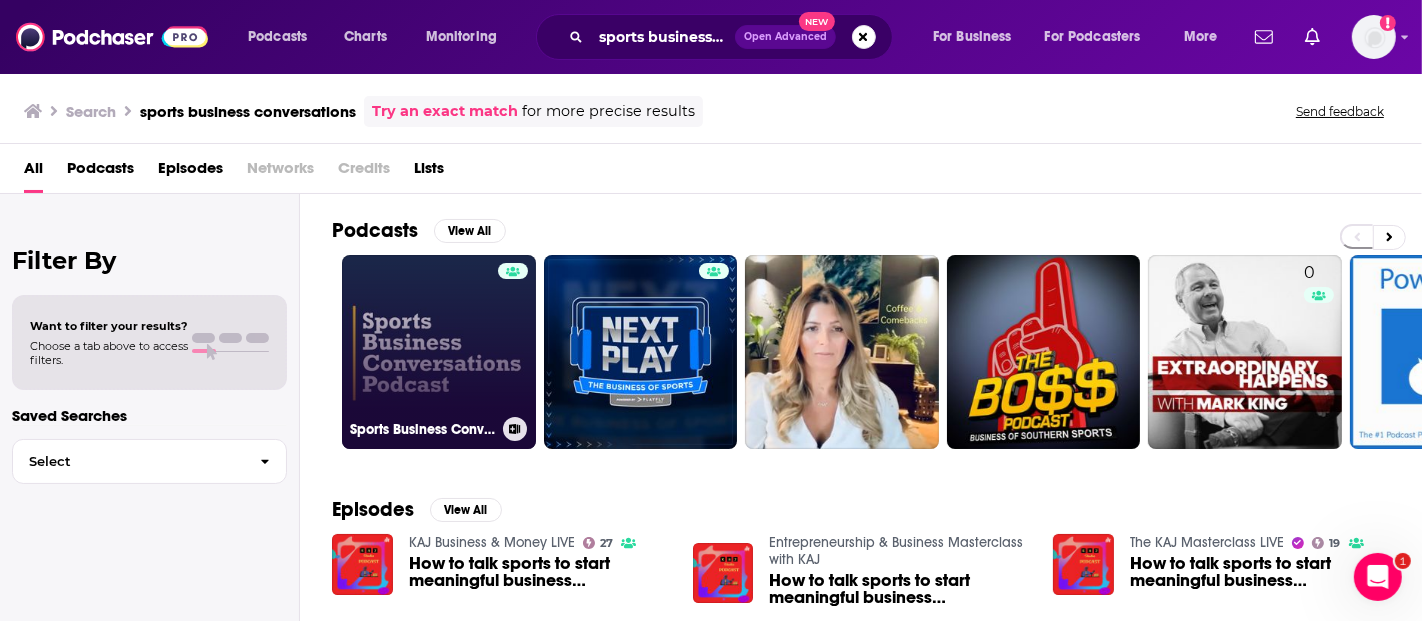 click on "Sports Business Conversations" at bounding box center (439, 352) 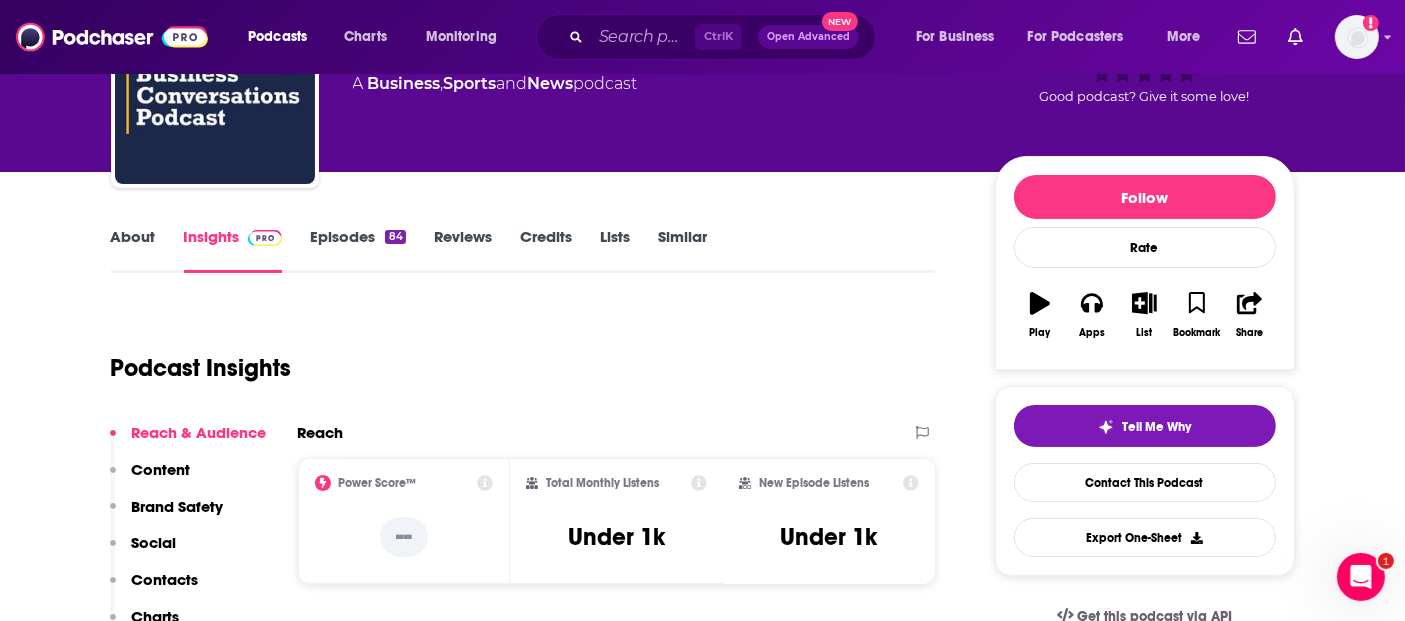 scroll, scrollTop: 0, scrollLeft: 0, axis: both 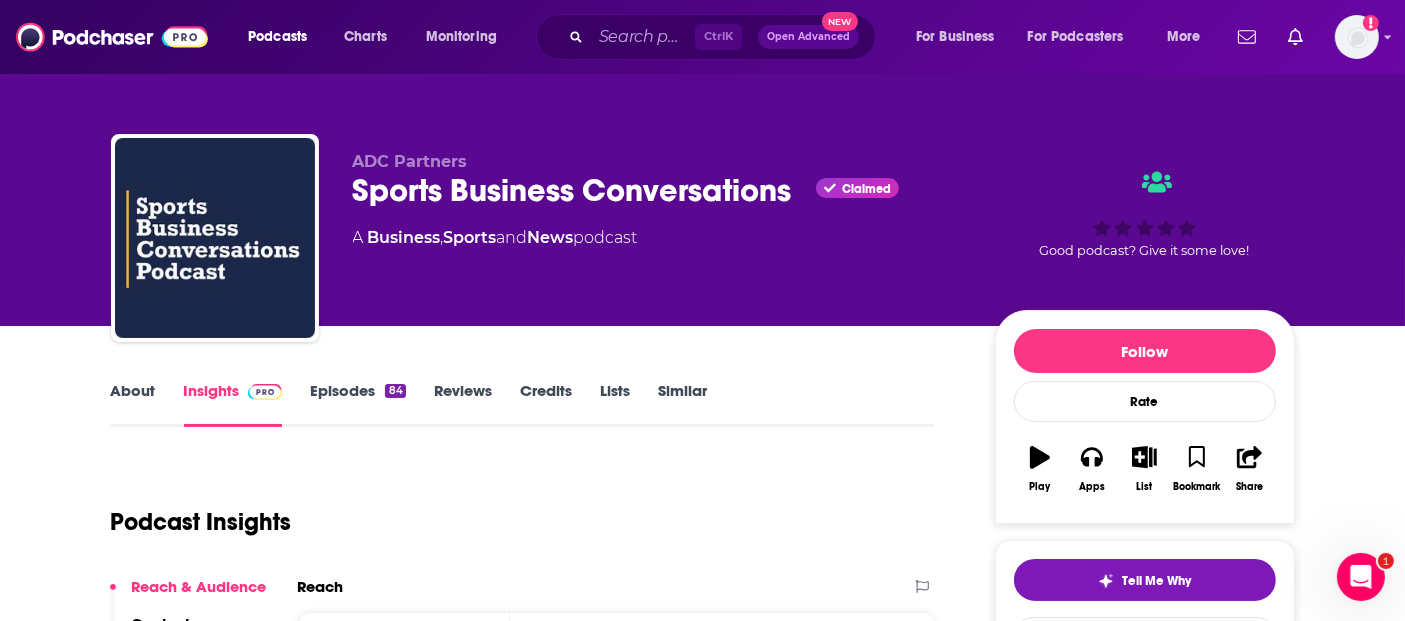 click on "About" at bounding box center (133, 404) 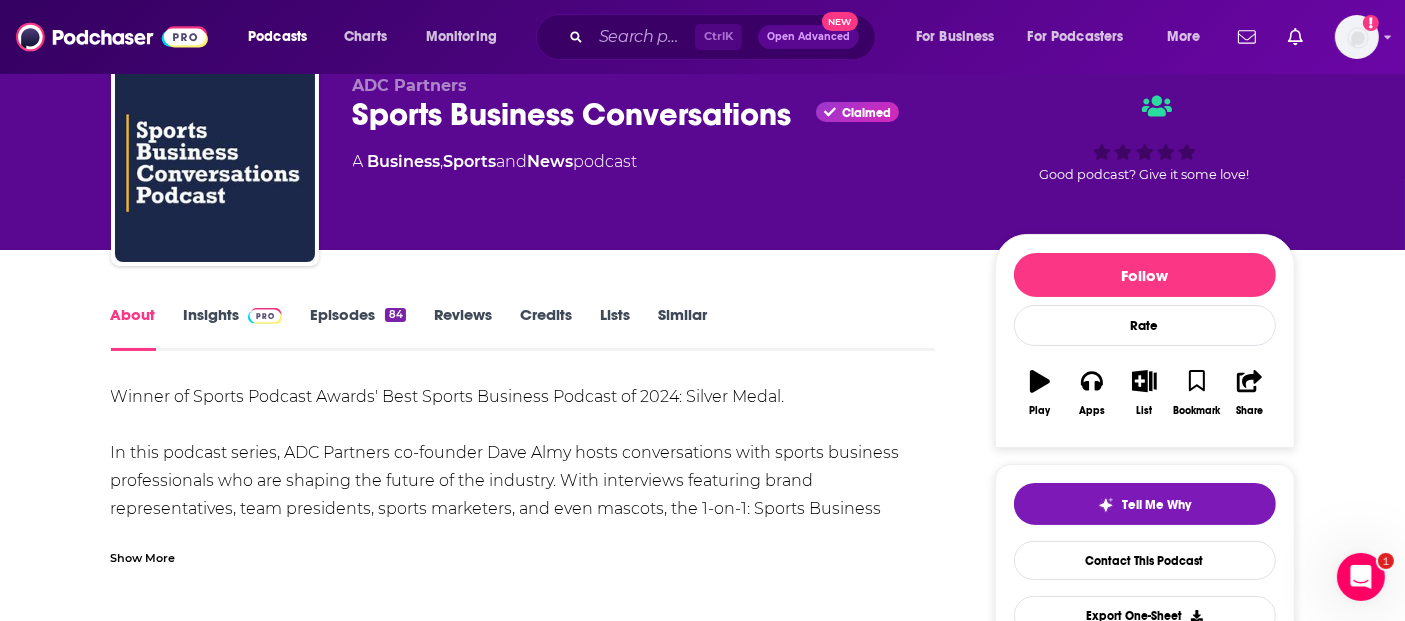 scroll, scrollTop: 111, scrollLeft: 0, axis: vertical 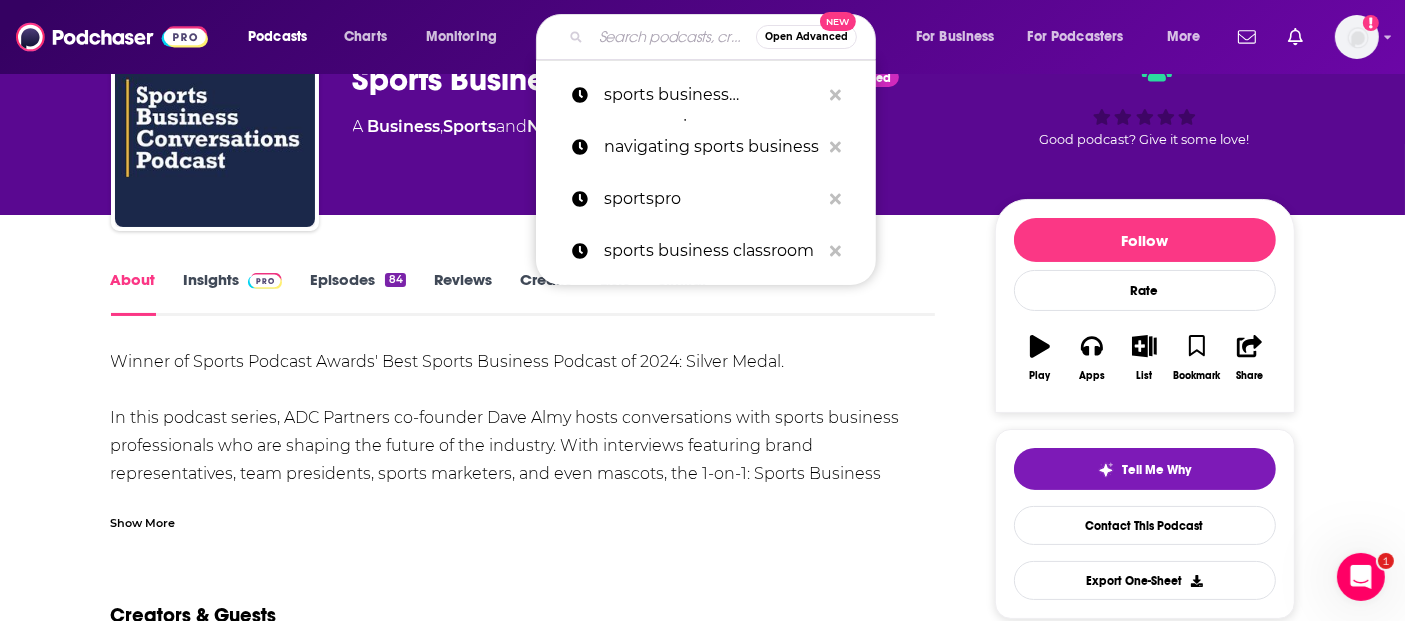 click at bounding box center [673, 37] 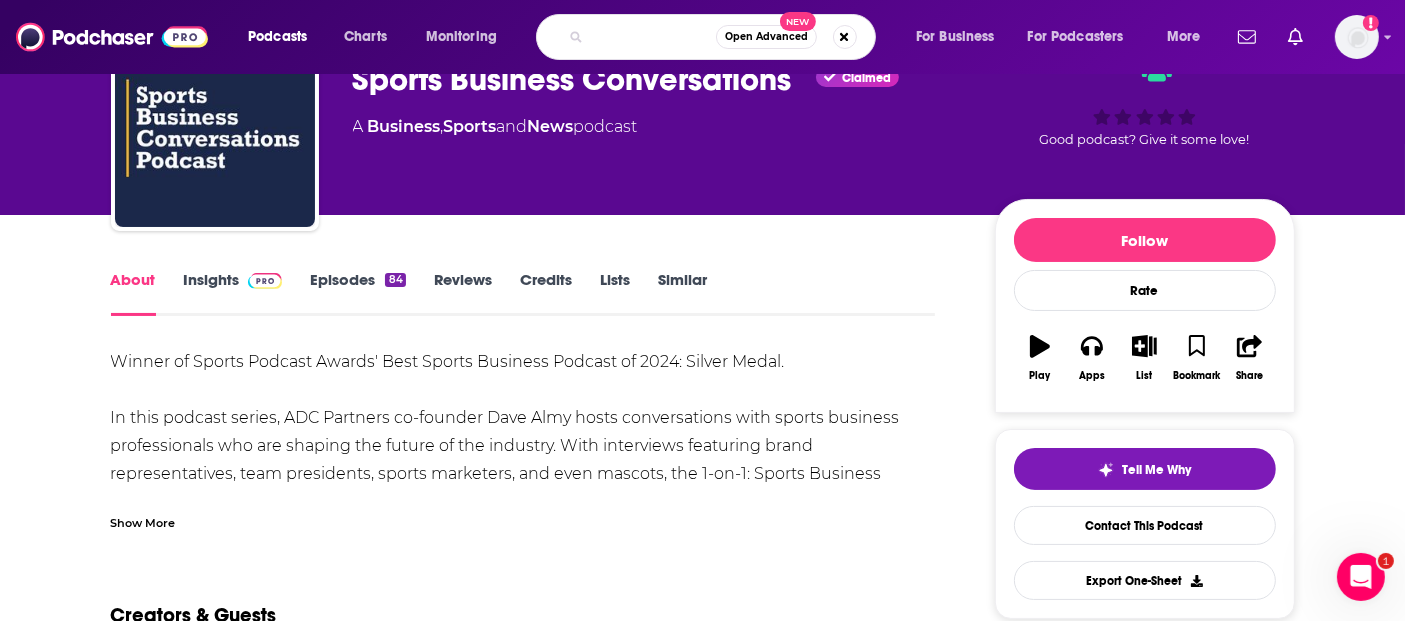 type on "sports business leaders podcast" 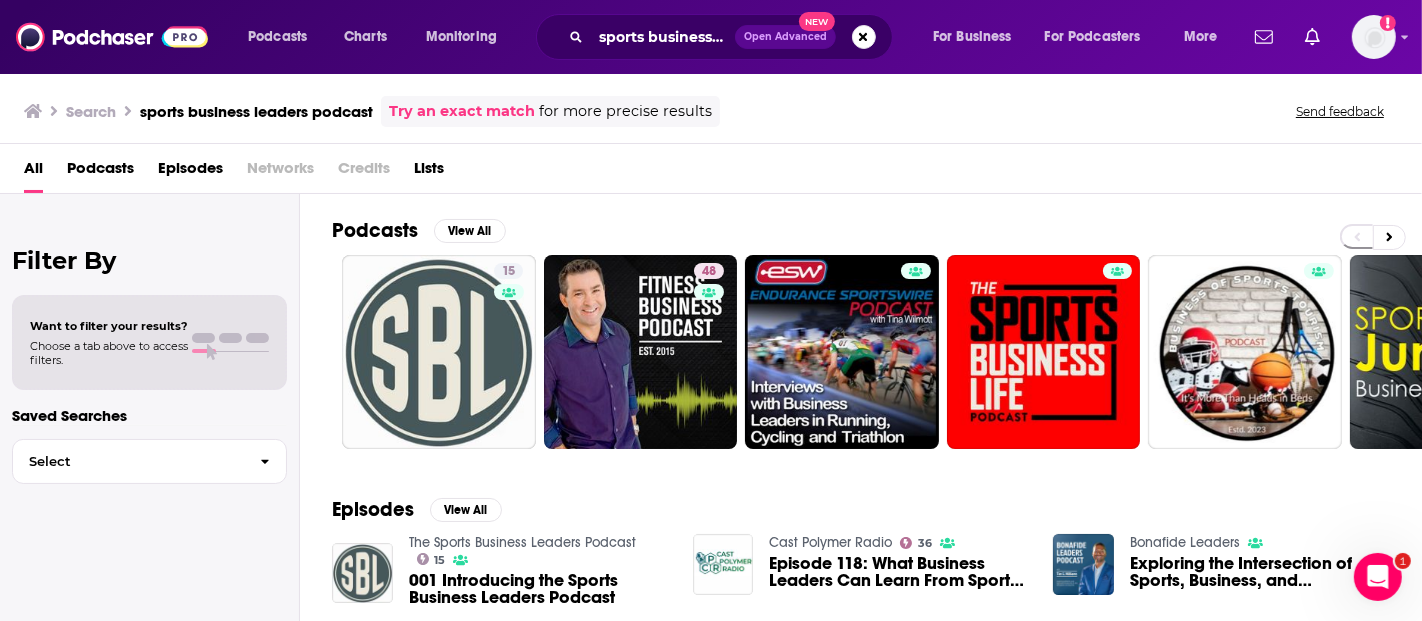 click on "sports business leaders podcast Open Advanced New" at bounding box center (714, 37) 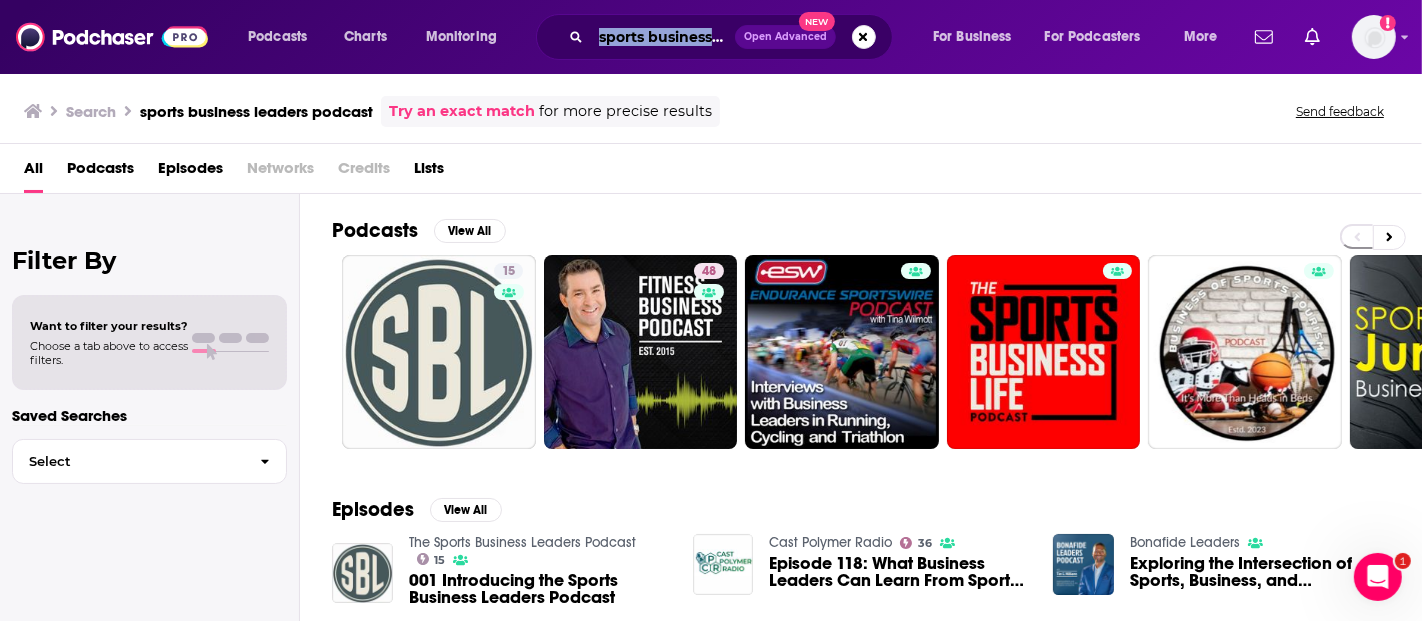 click on "sports business leaders podcast Open Advanced New" at bounding box center [714, 37] 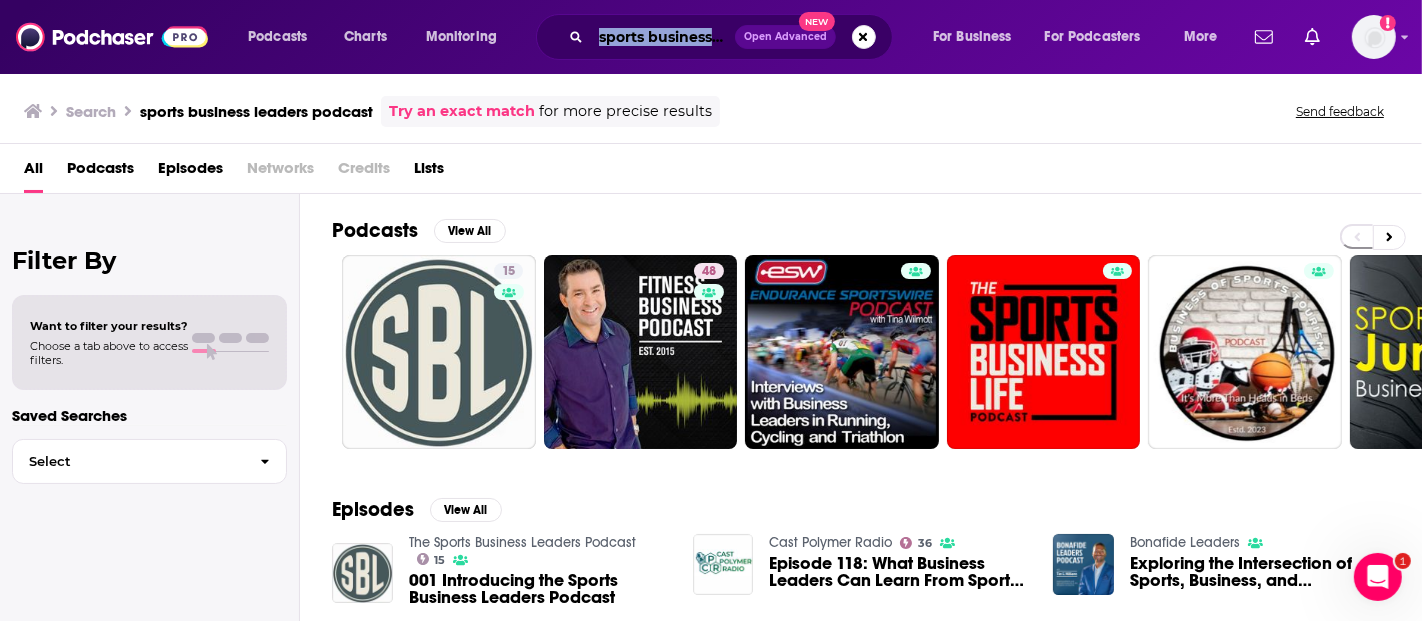click on "sports business leaders podcast" at bounding box center [663, 37] 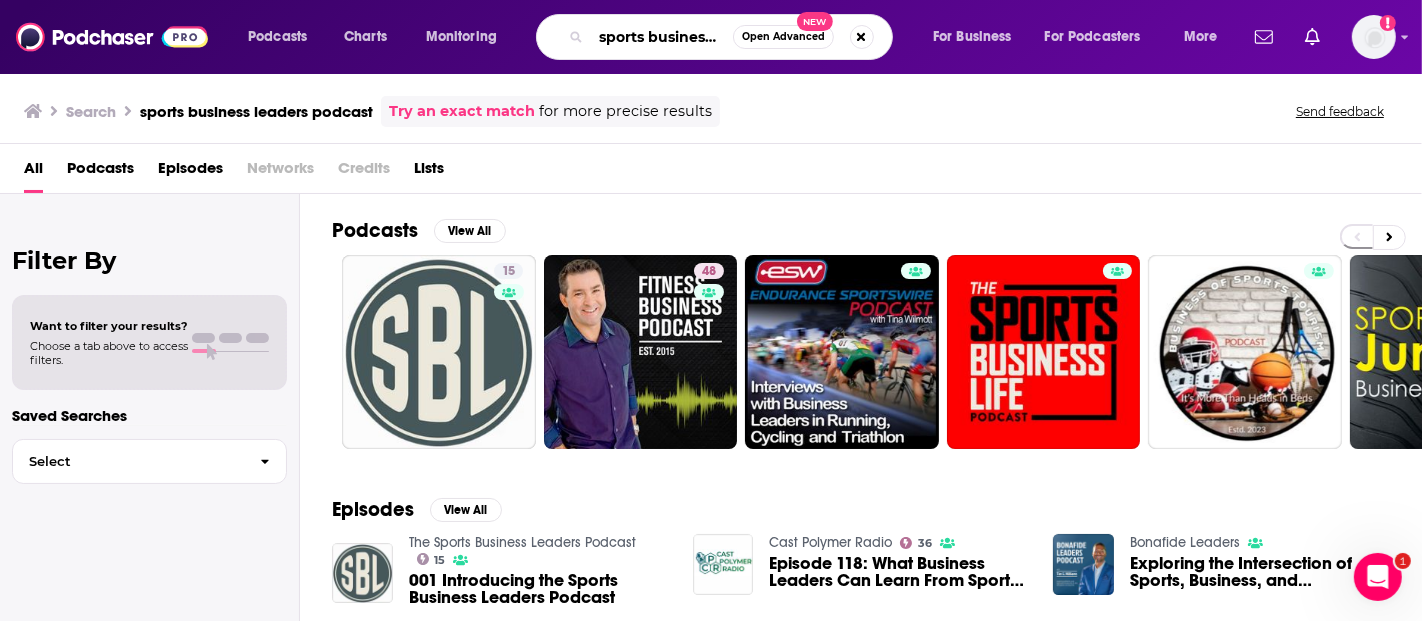 click on "sports business leaders podcast" at bounding box center (662, 37) 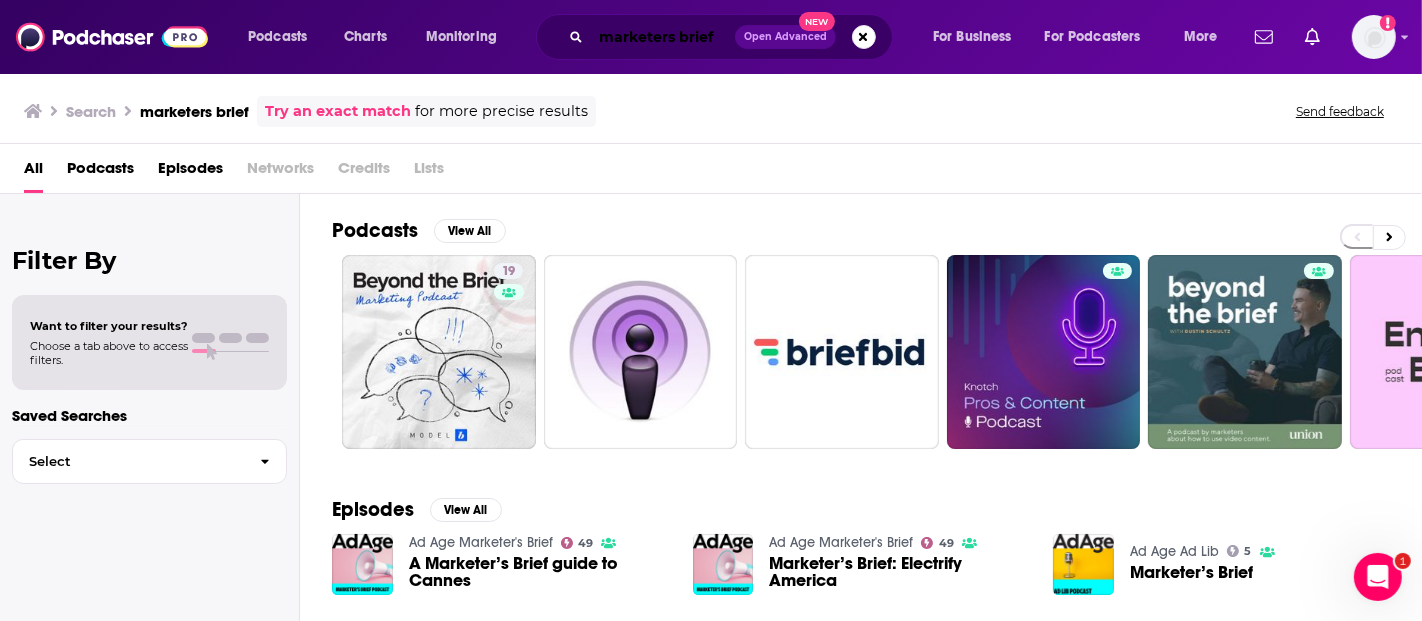 click on "marketers brief" at bounding box center [663, 37] 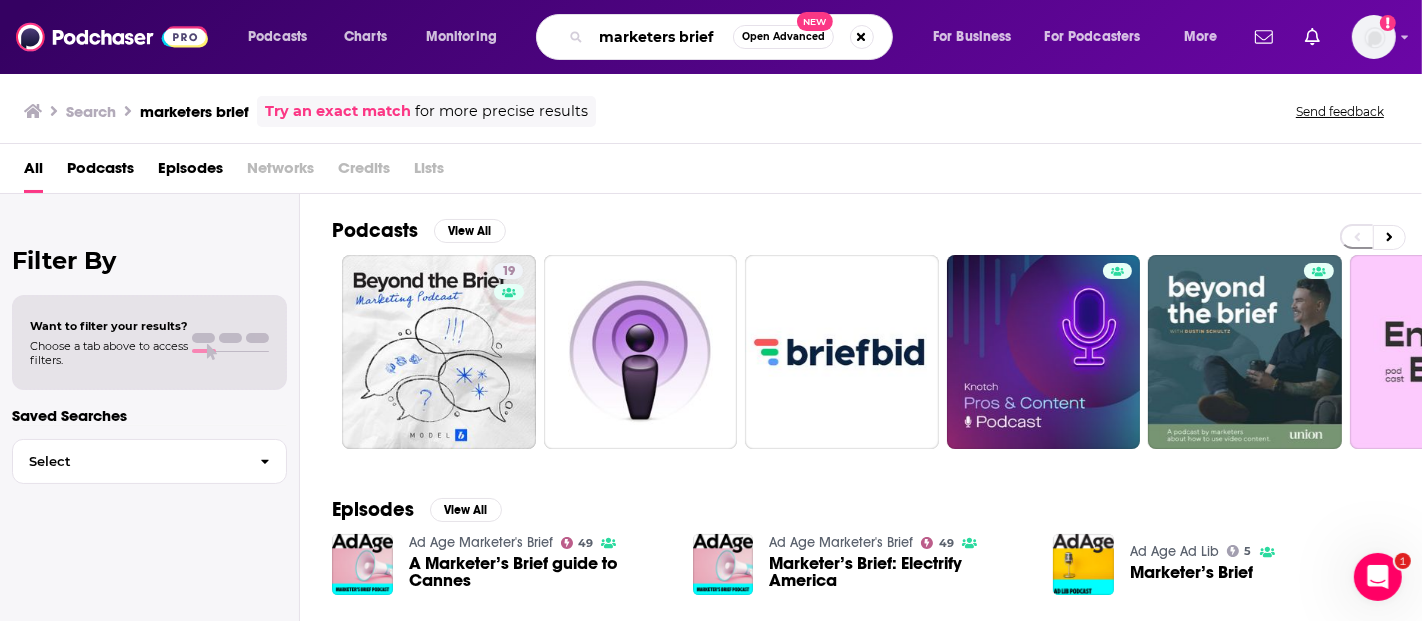 click on "marketers brief" at bounding box center [662, 37] 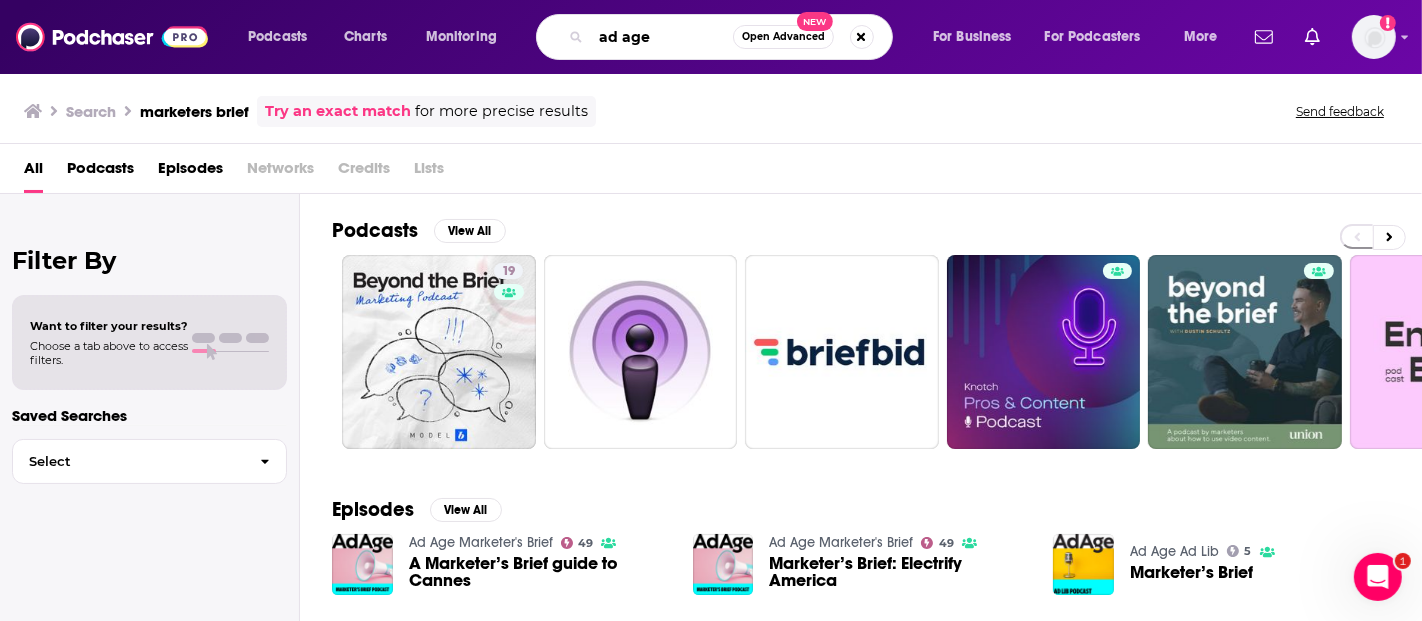 type on "ad age" 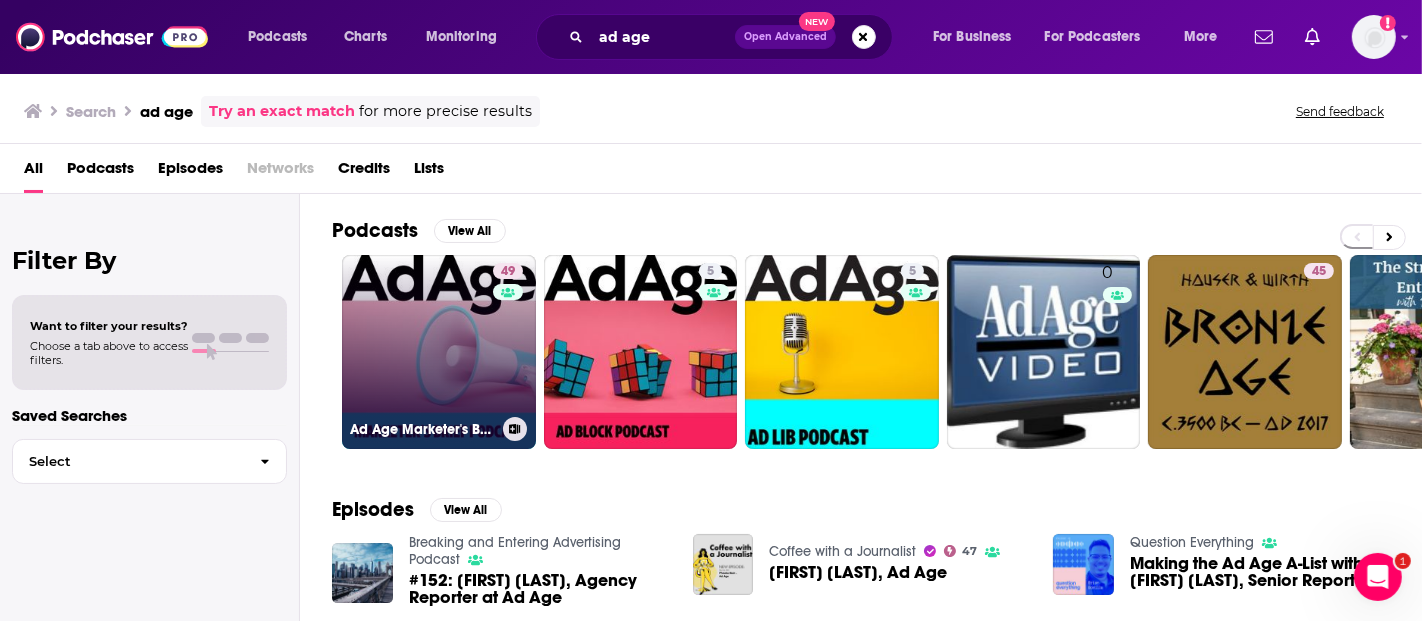 click on "49 Ad Age Marketer's Brief" at bounding box center (439, 352) 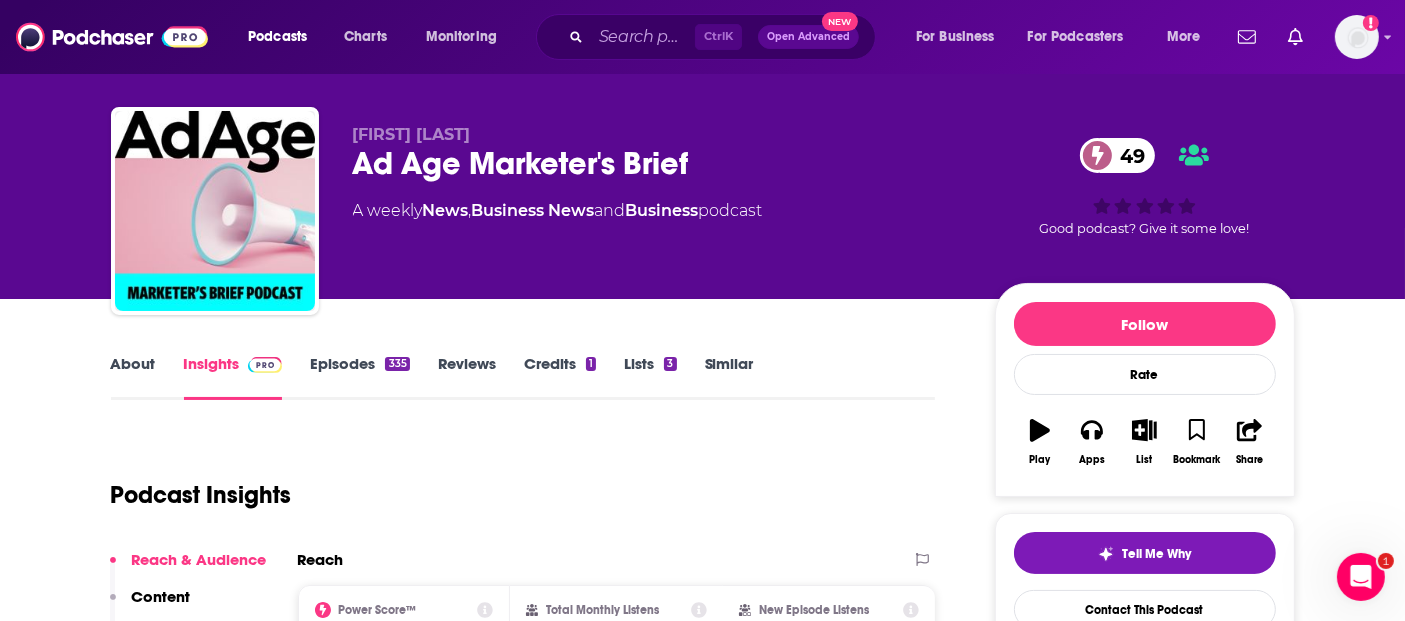 scroll, scrollTop: 0, scrollLeft: 0, axis: both 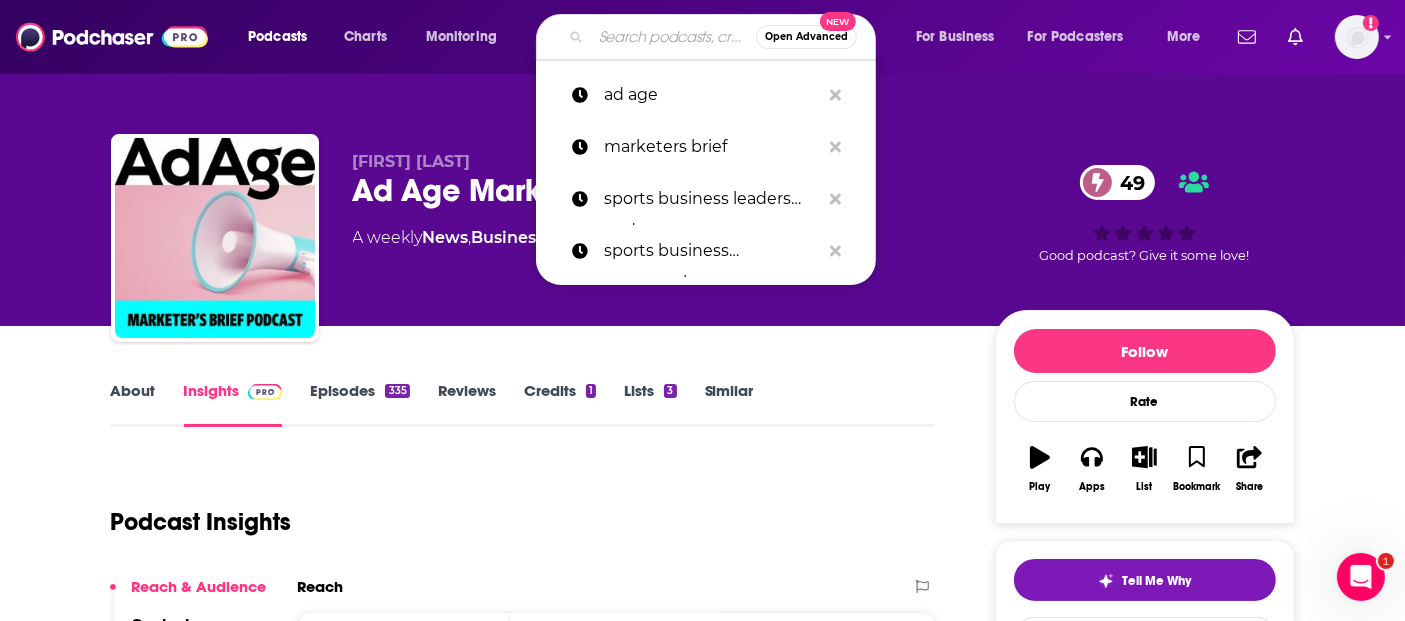 click at bounding box center (673, 37) 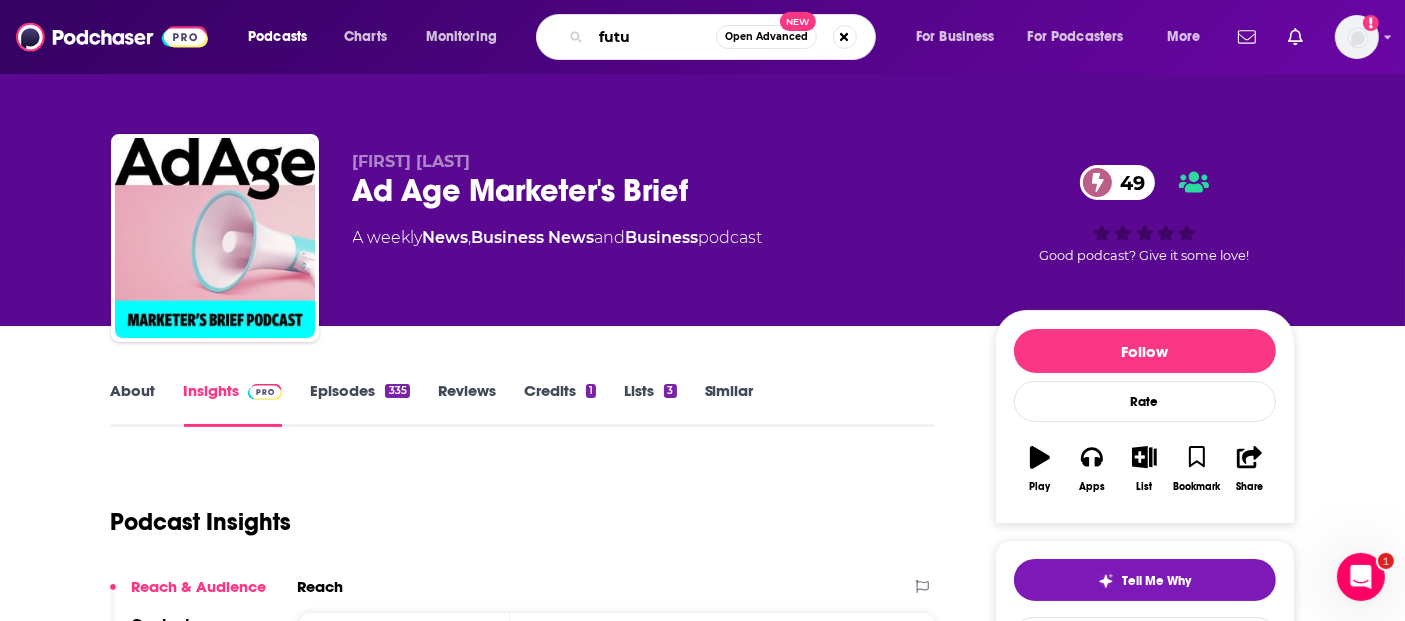 type on "futur" 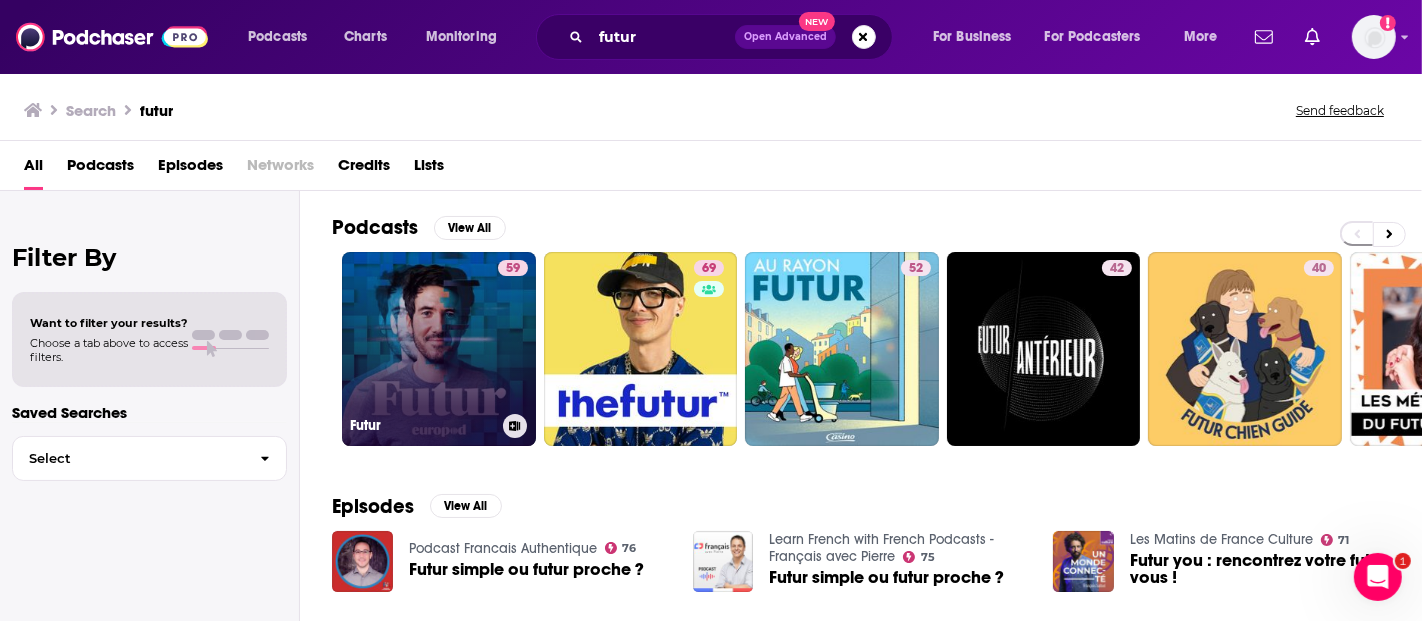 click on "59 Futur" at bounding box center [439, 349] 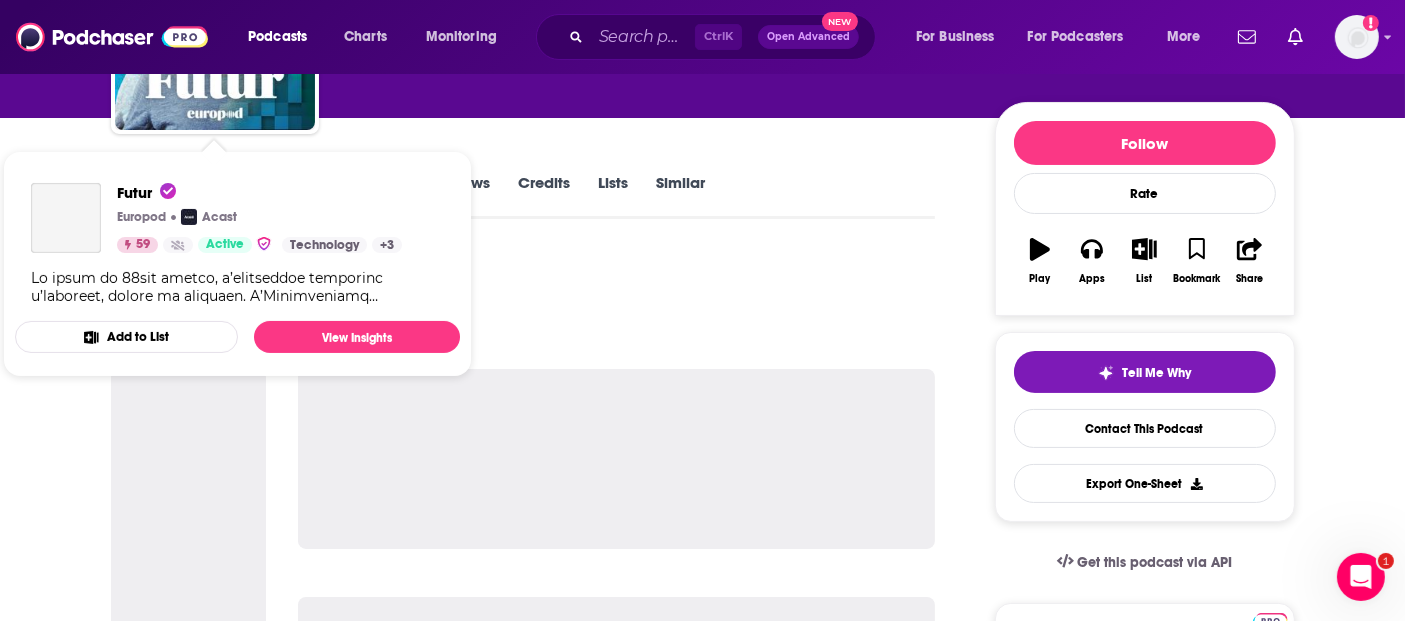 scroll, scrollTop: 222, scrollLeft: 0, axis: vertical 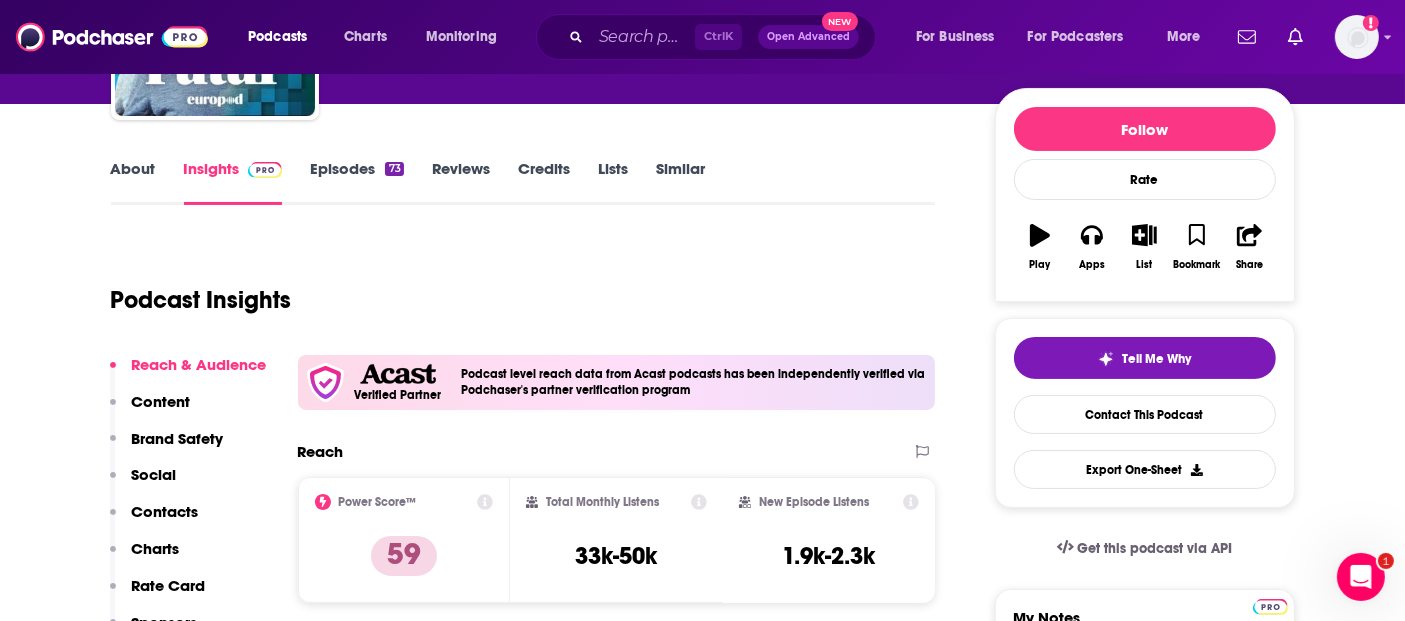 click on "About" at bounding box center [133, 182] 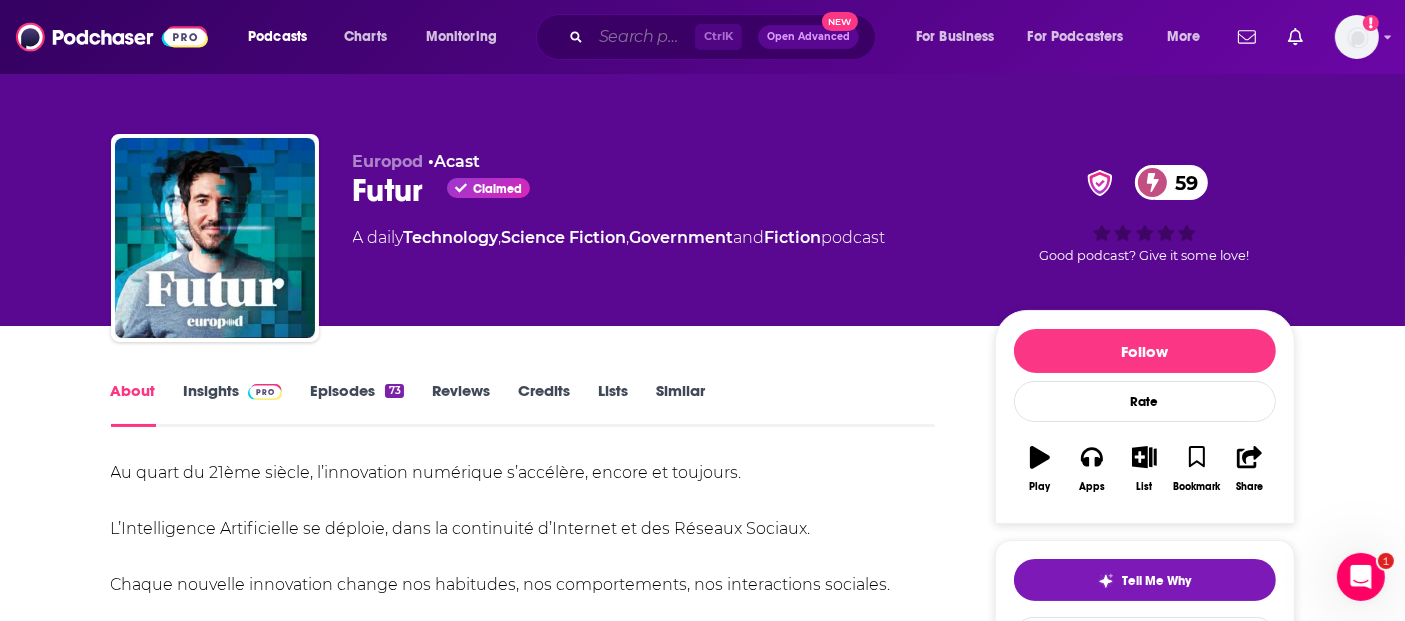 click at bounding box center [643, 37] 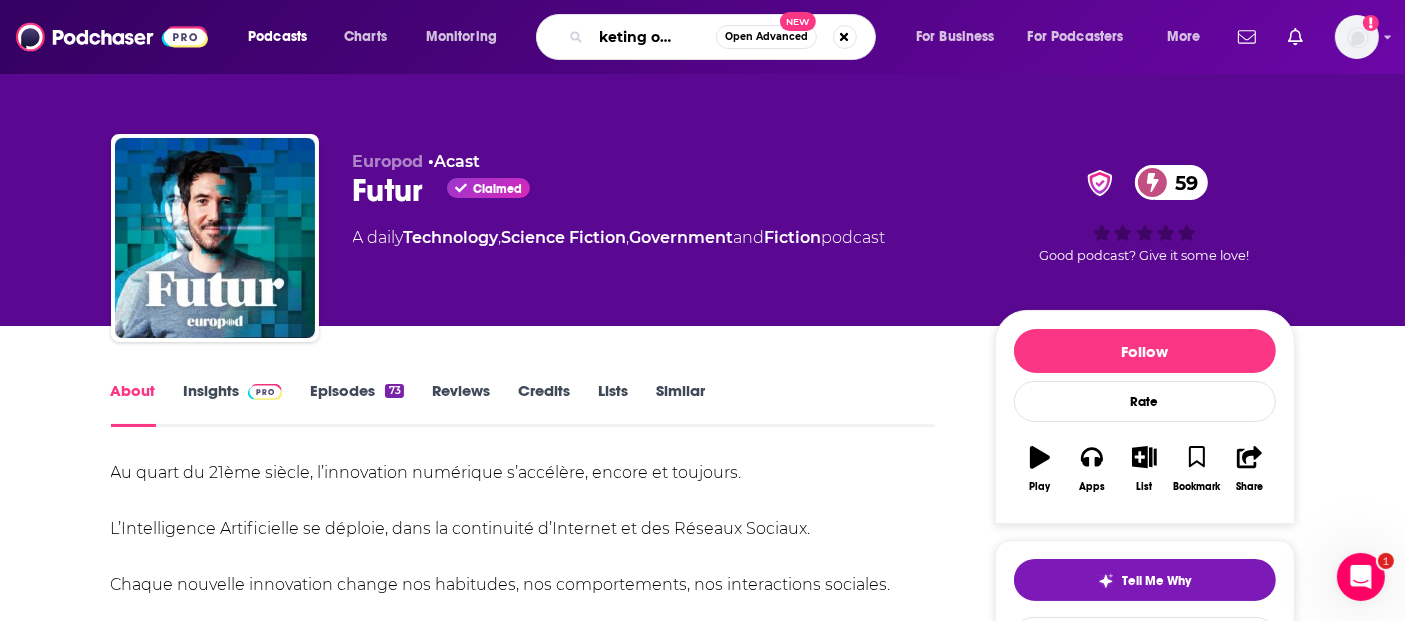 scroll, scrollTop: 0, scrollLeft: 44, axis: horizontal 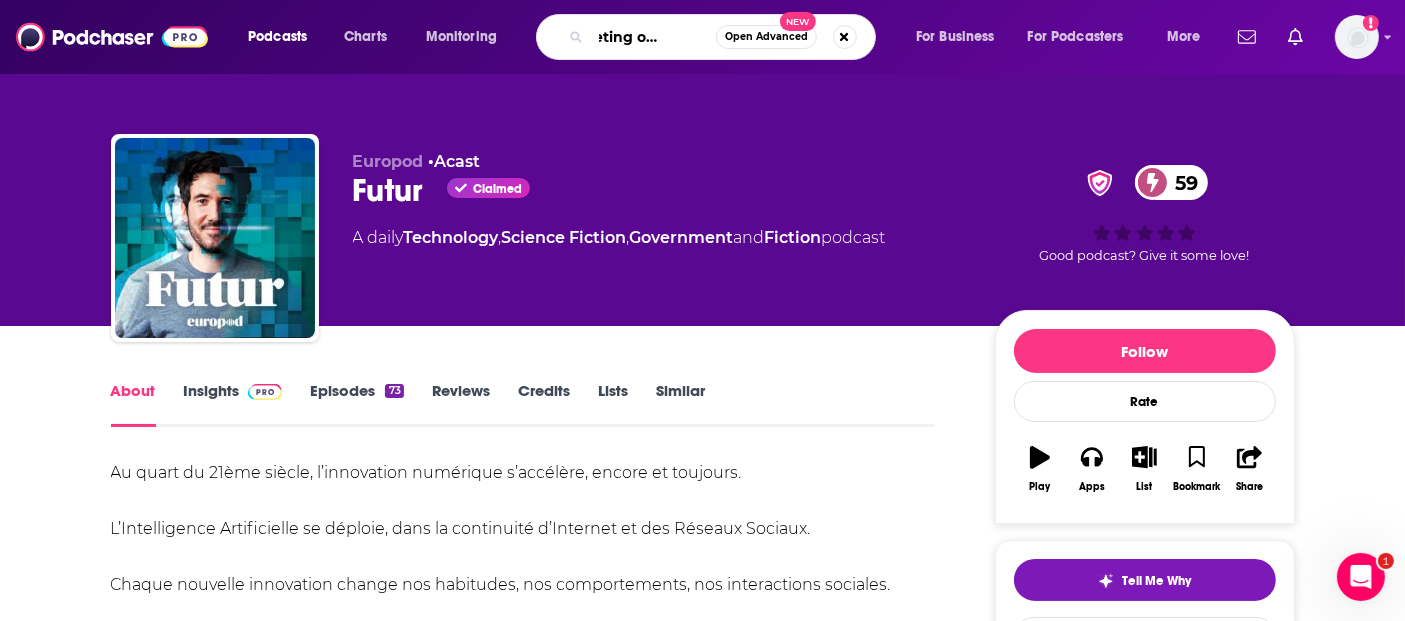 type on "marketing over coffee" 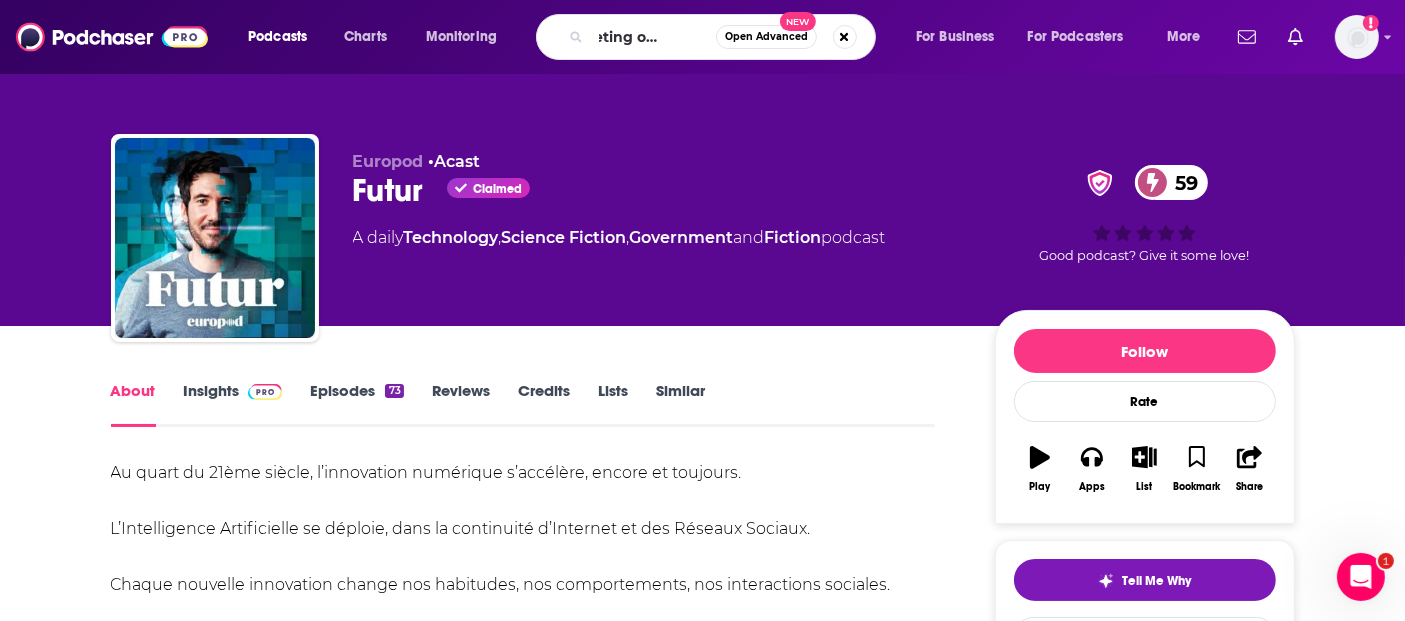 scroll, scrollTop: 0, scrollLeft: 0, axis: both 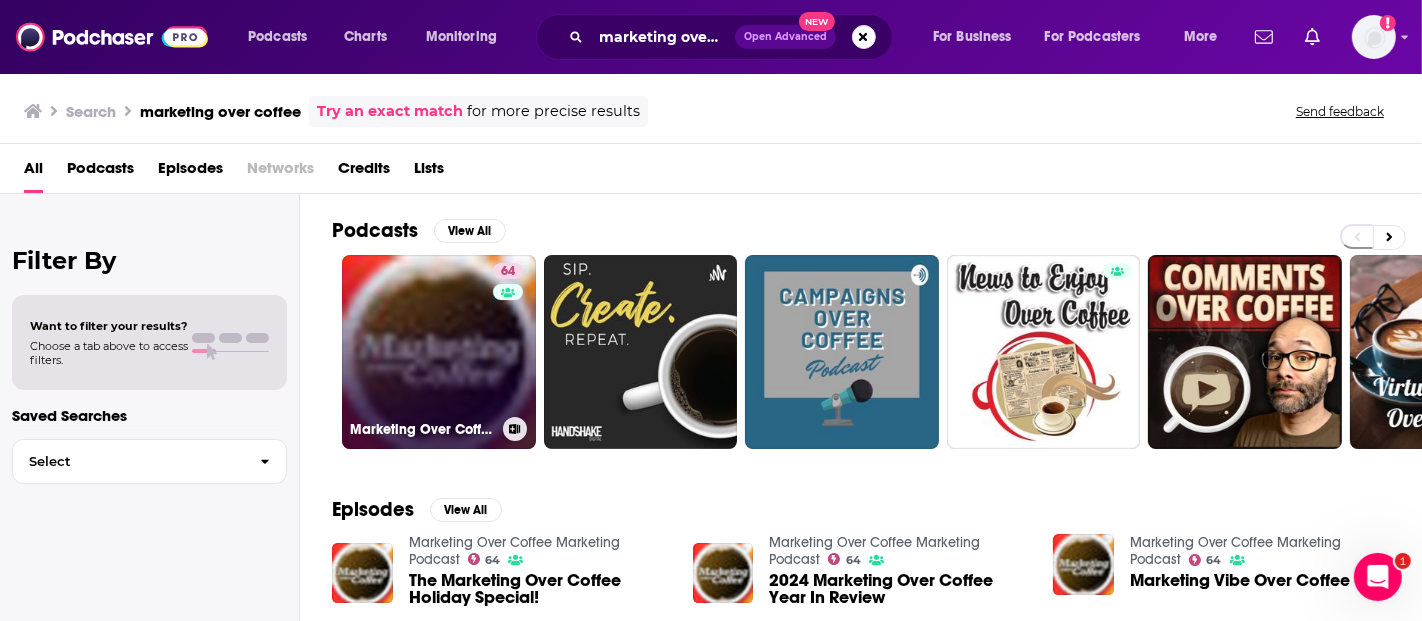 click on "64 Marketing Over Coffee Marketing Podcast" at bounding box center (439, 352) 